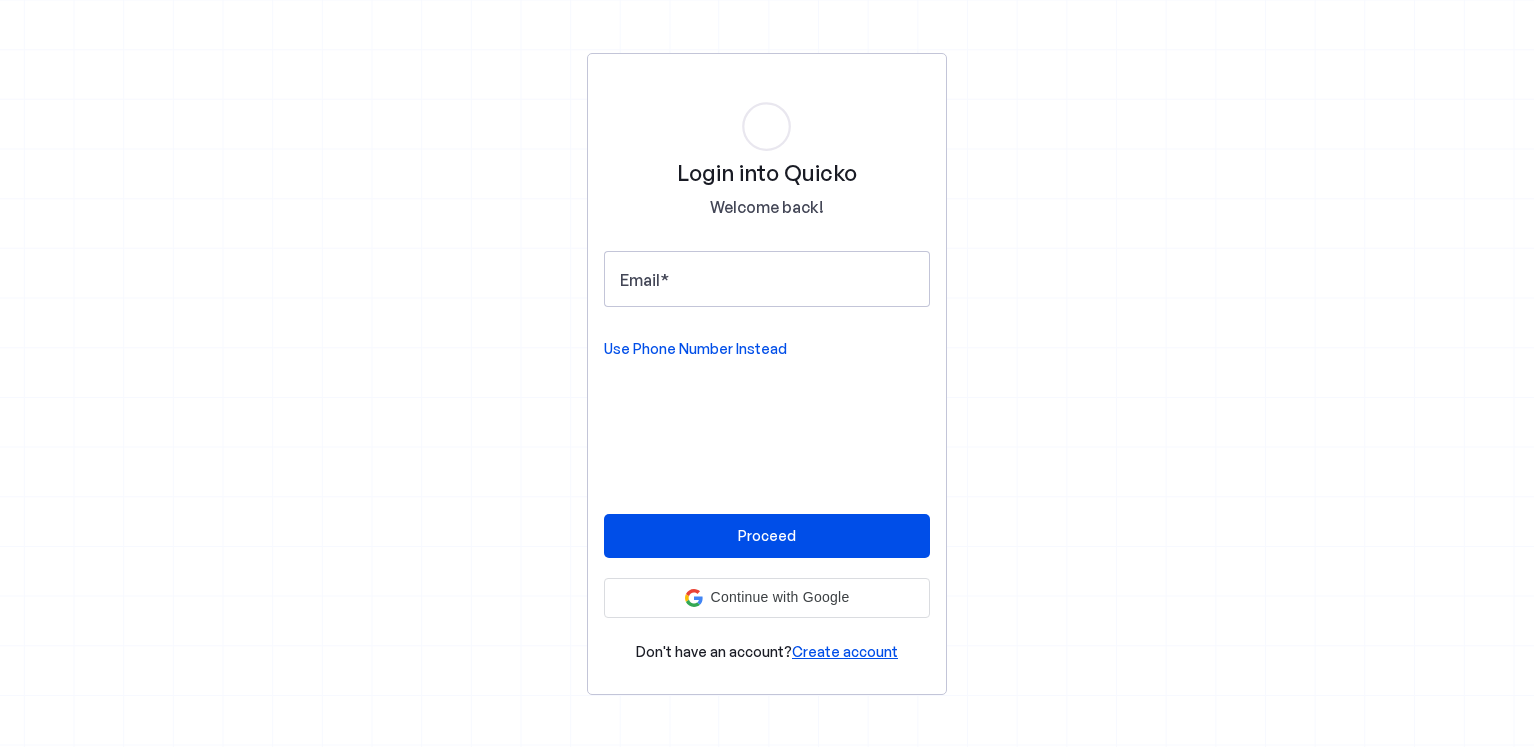 scroll, scrollTop: 0, scrollLeft: 0, axis: both 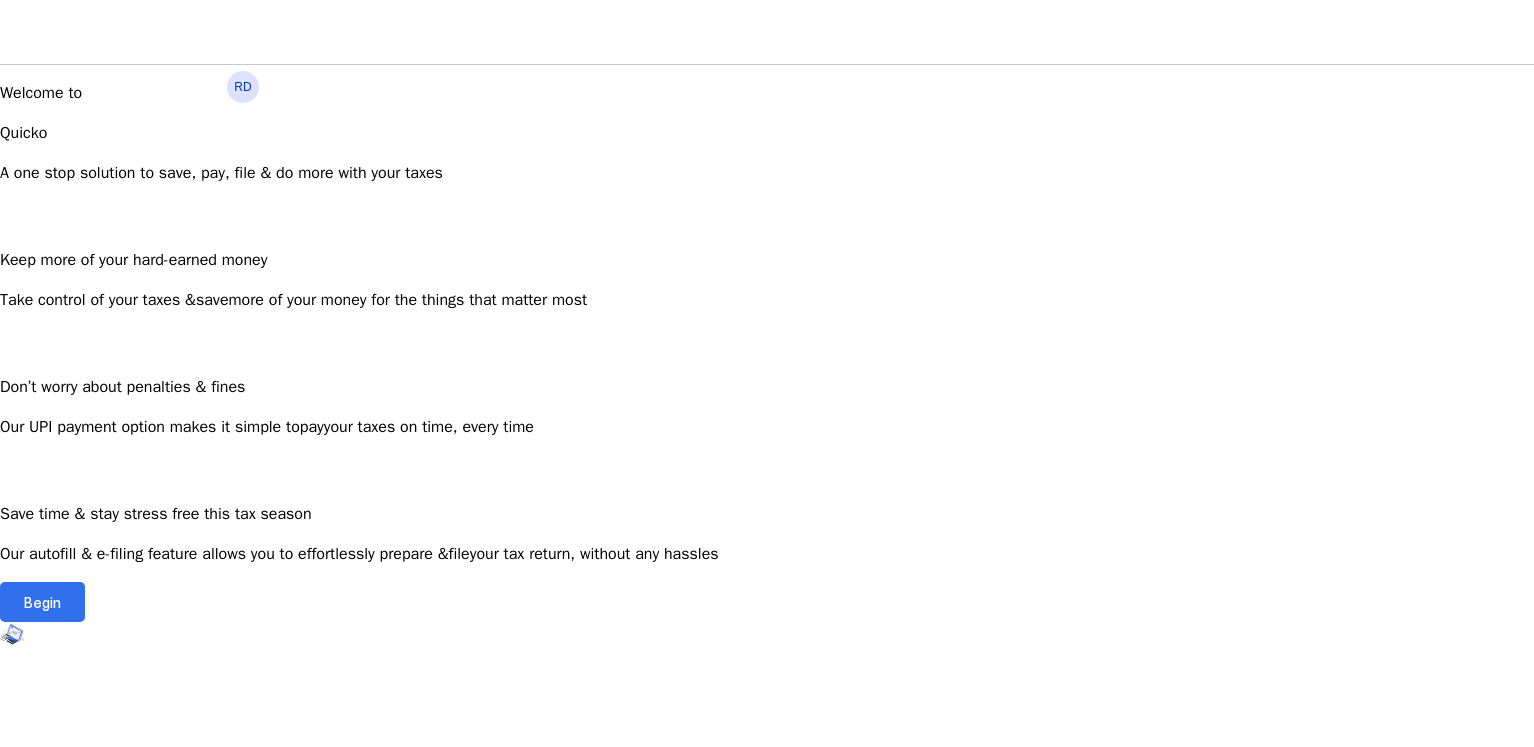 click on "Begin" at bounding box center (42, 602) 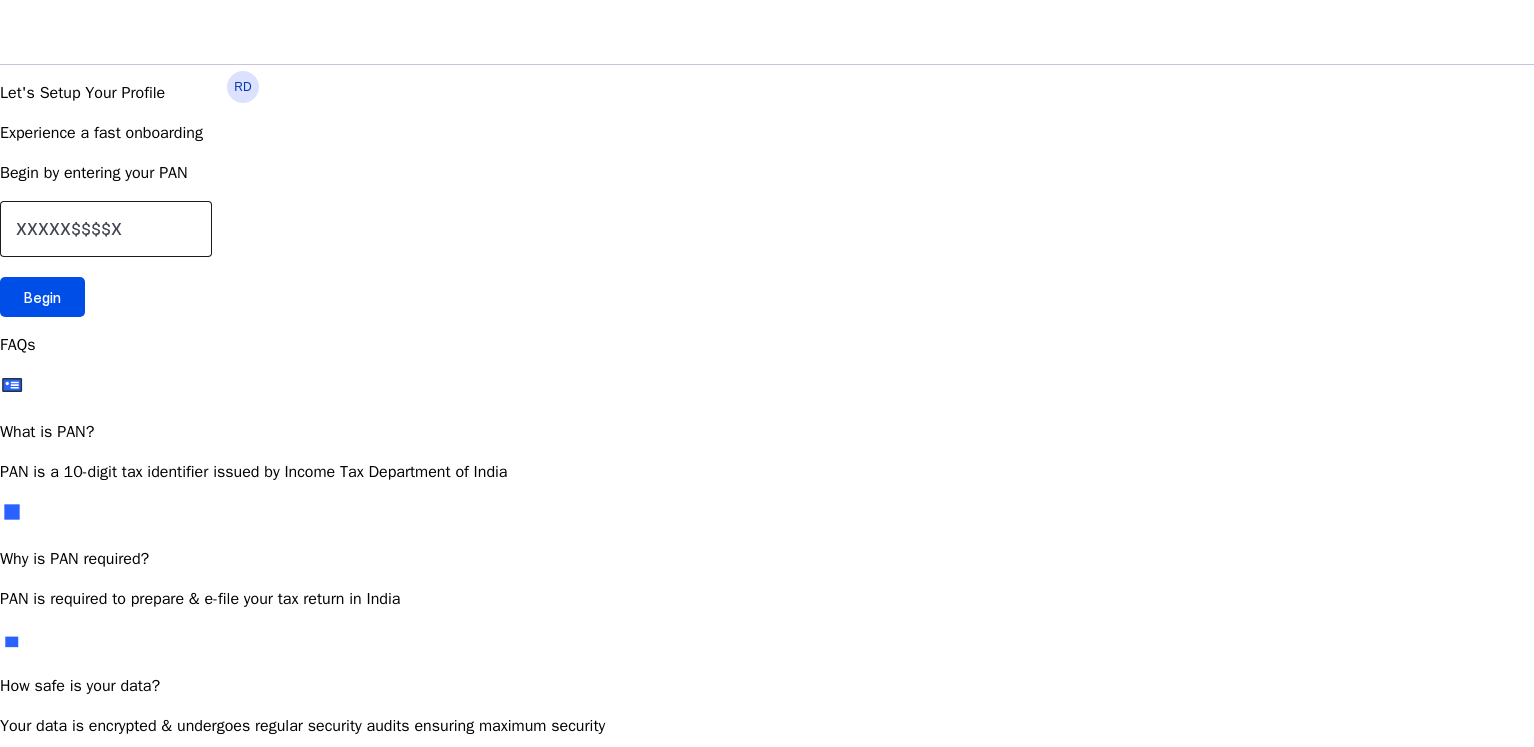 click at bounding box center [106, 229] 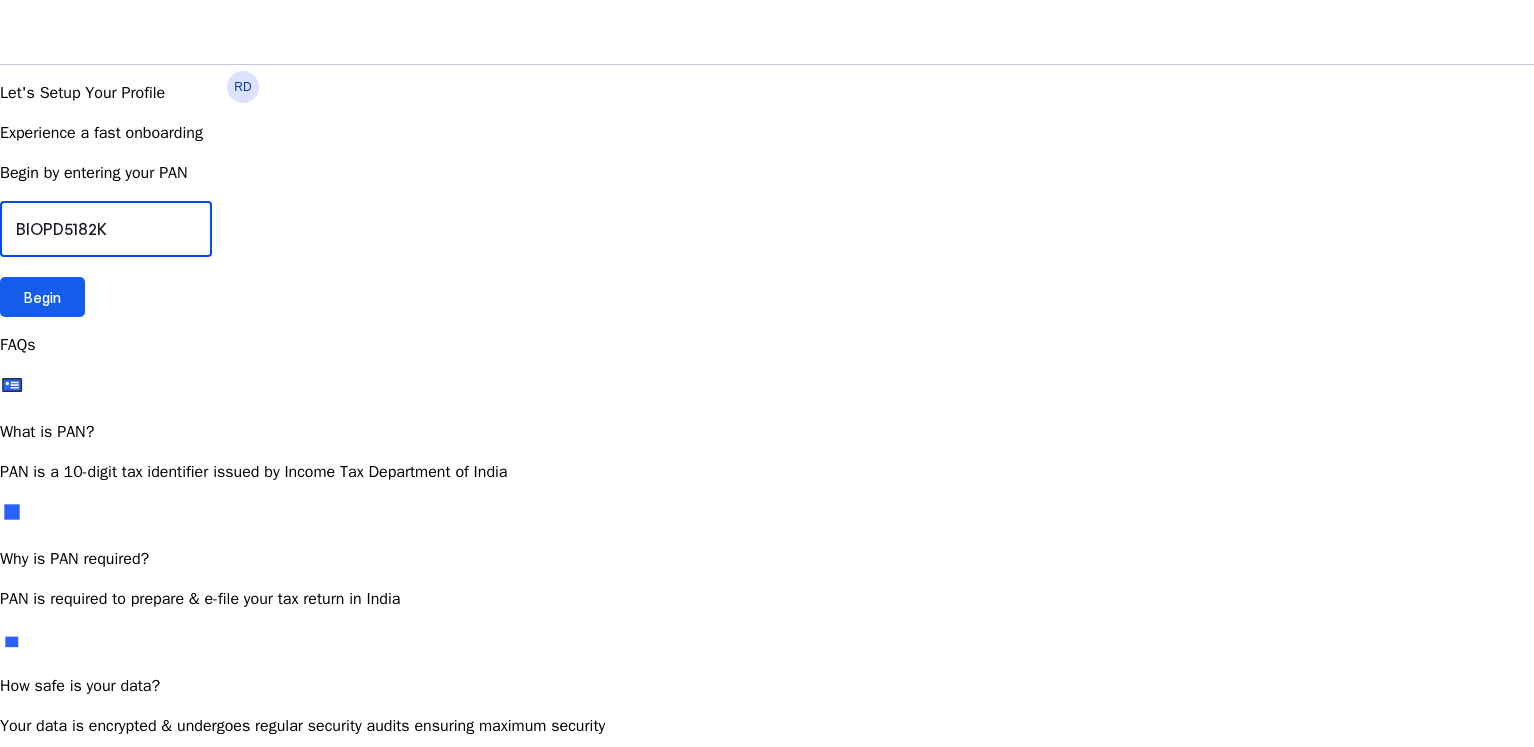 type on "BIOPD5182K" 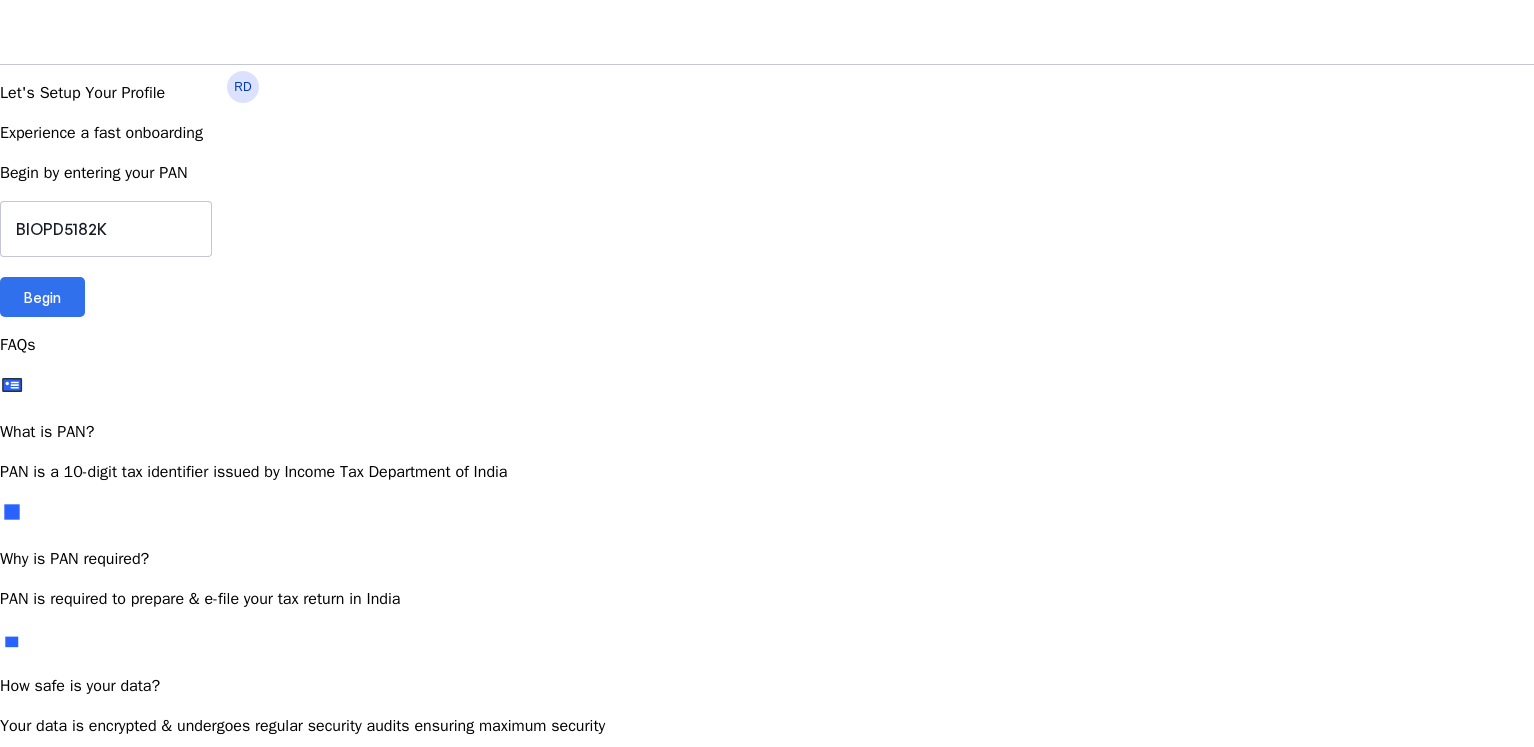 click at bounding box center (42, 297) 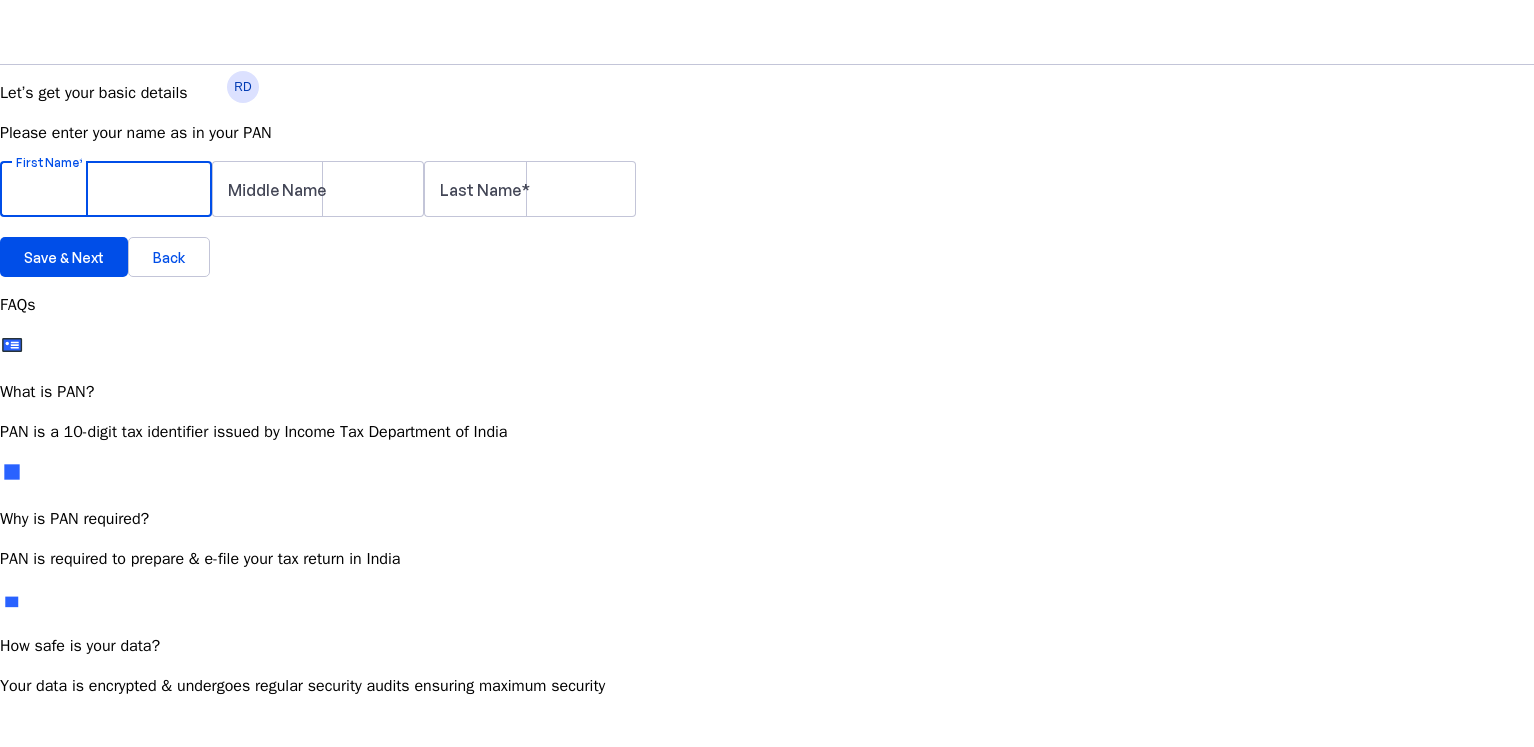 click on "First Name" at bounding box center [106, 189] 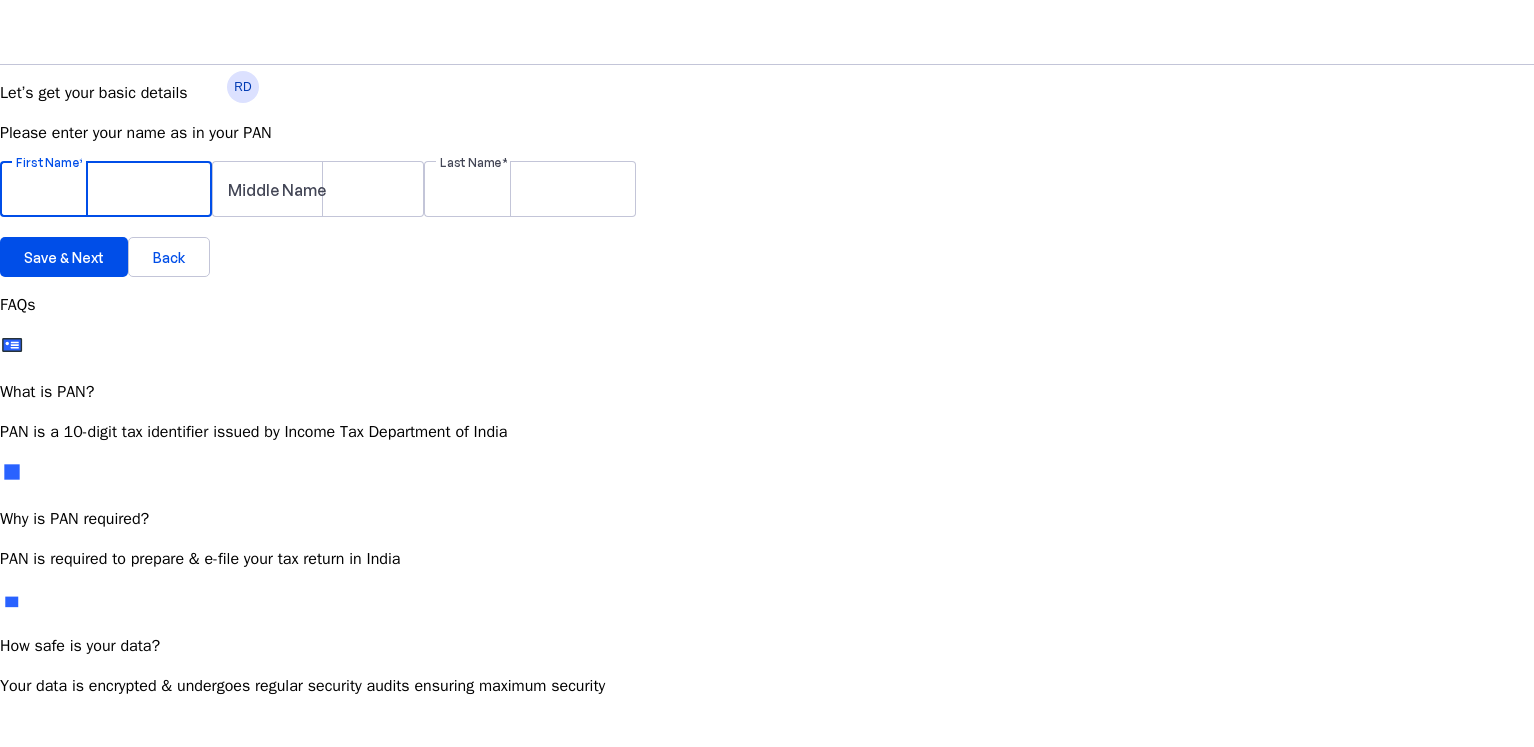 type on "[FIRST]" 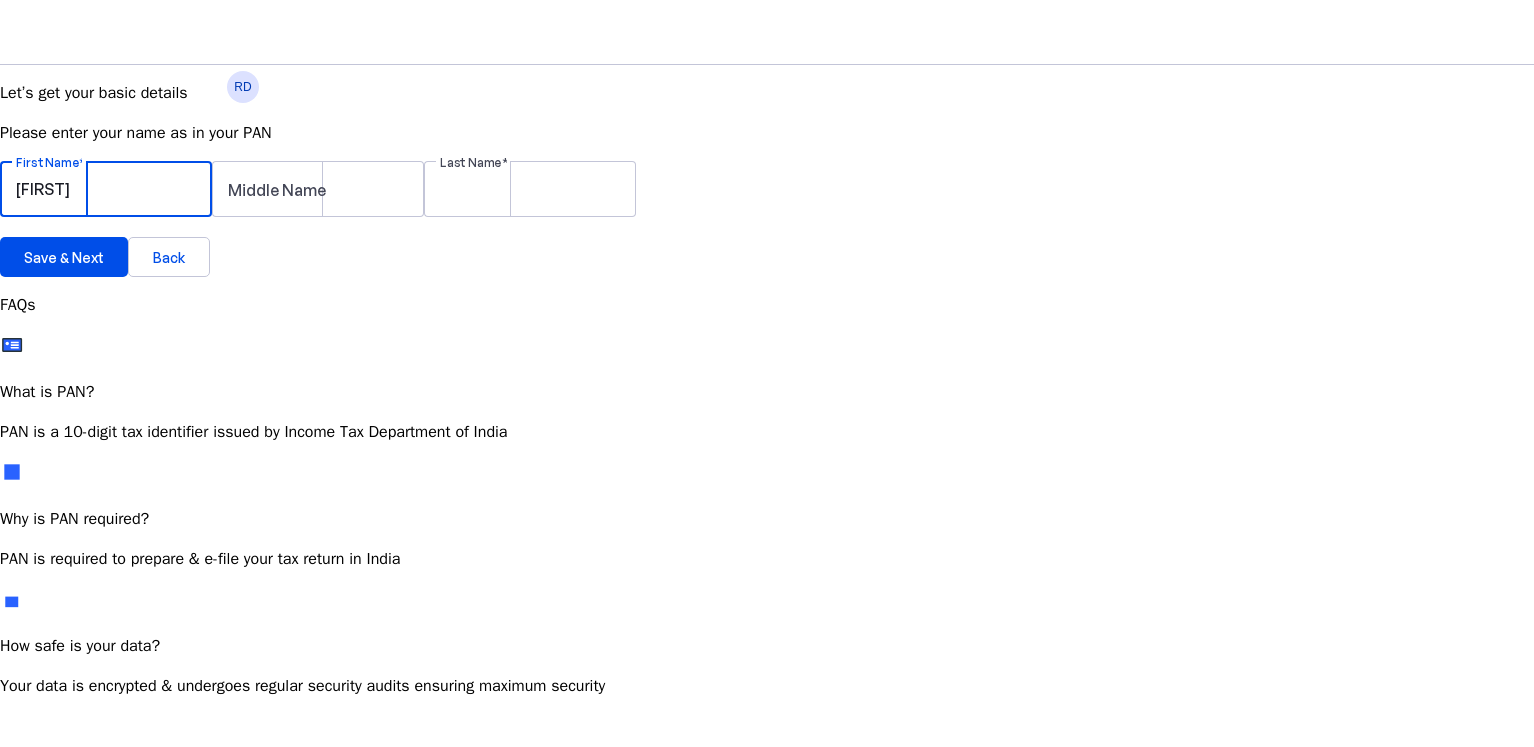 type on "[LAST]" 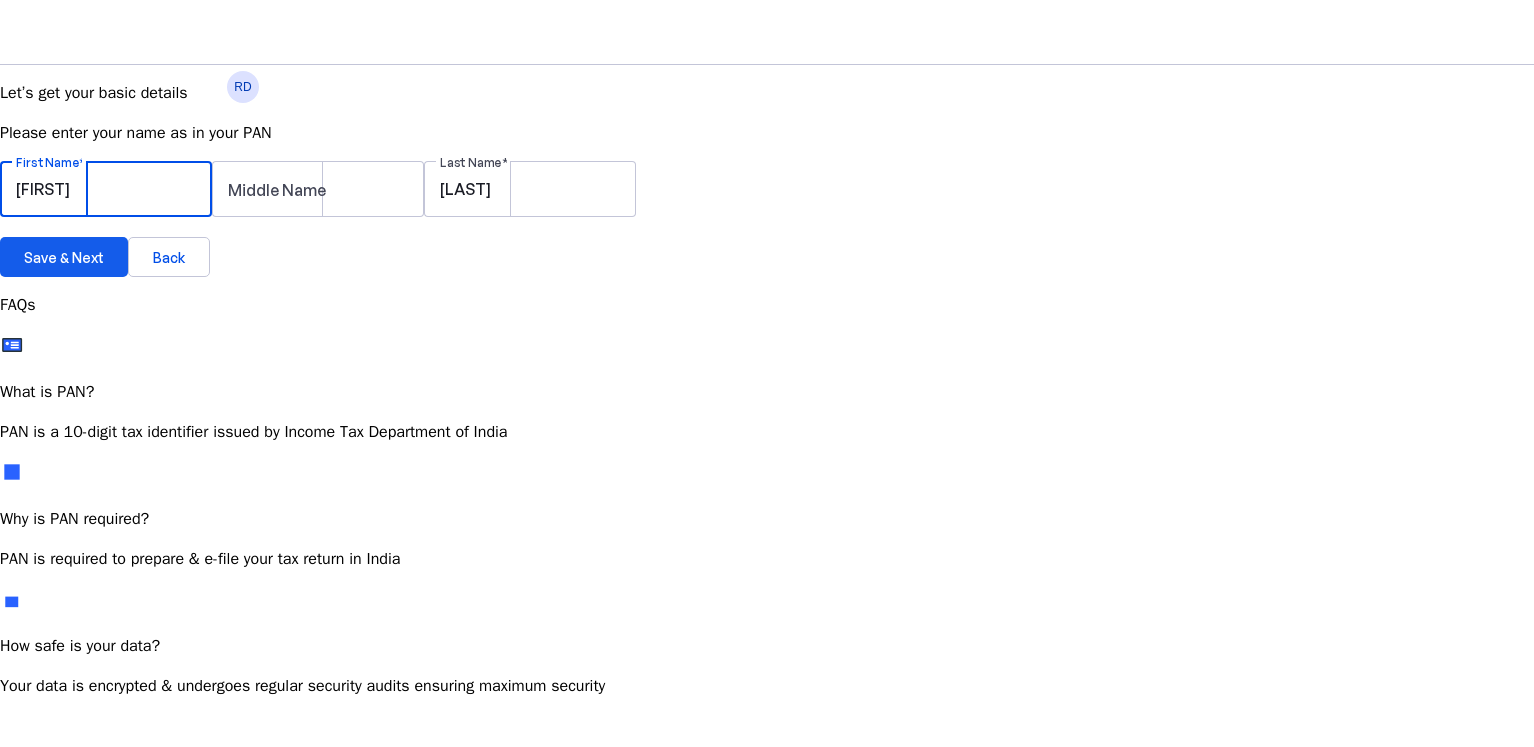 click on "Save & Next" at bounding box center [64, 257] 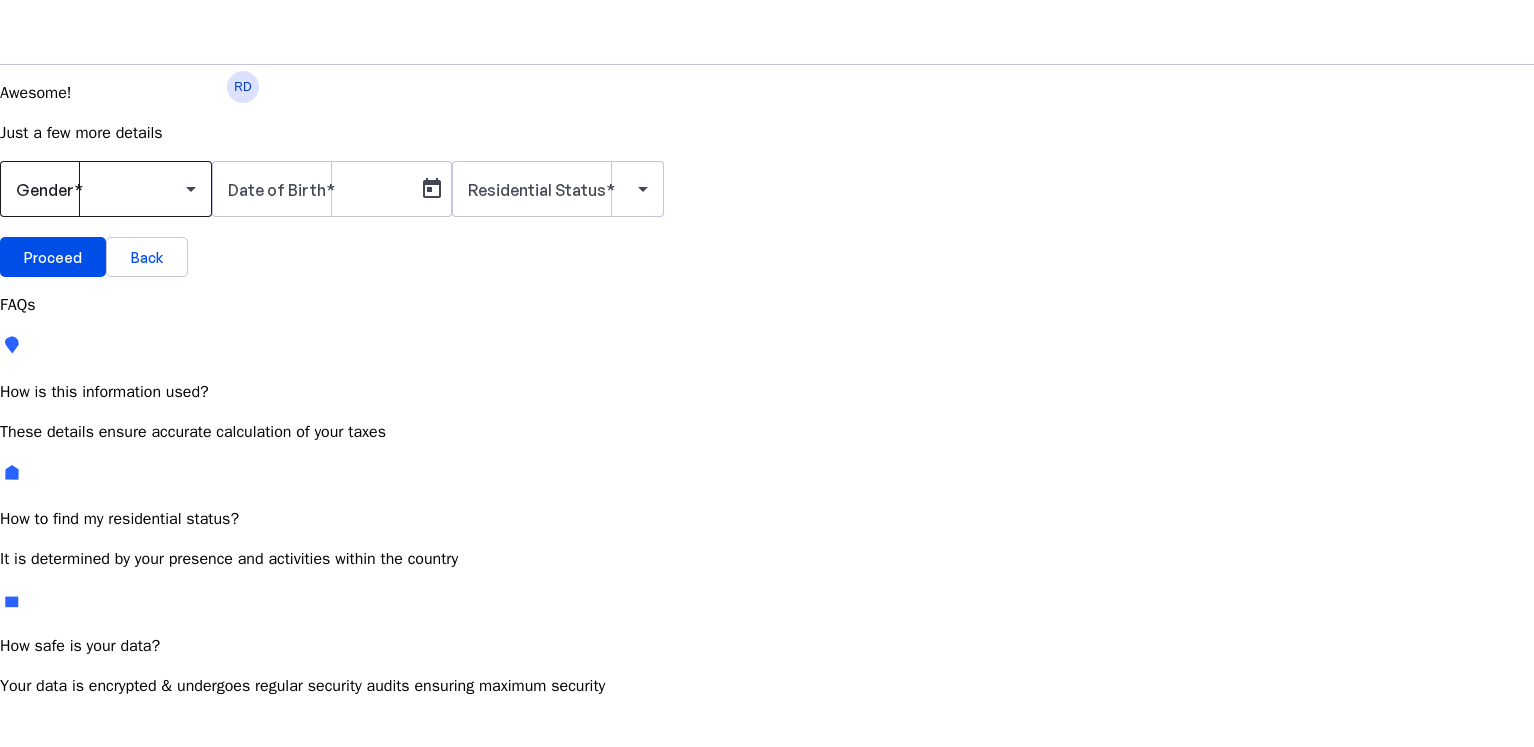 click at bounding box center (101, 189) 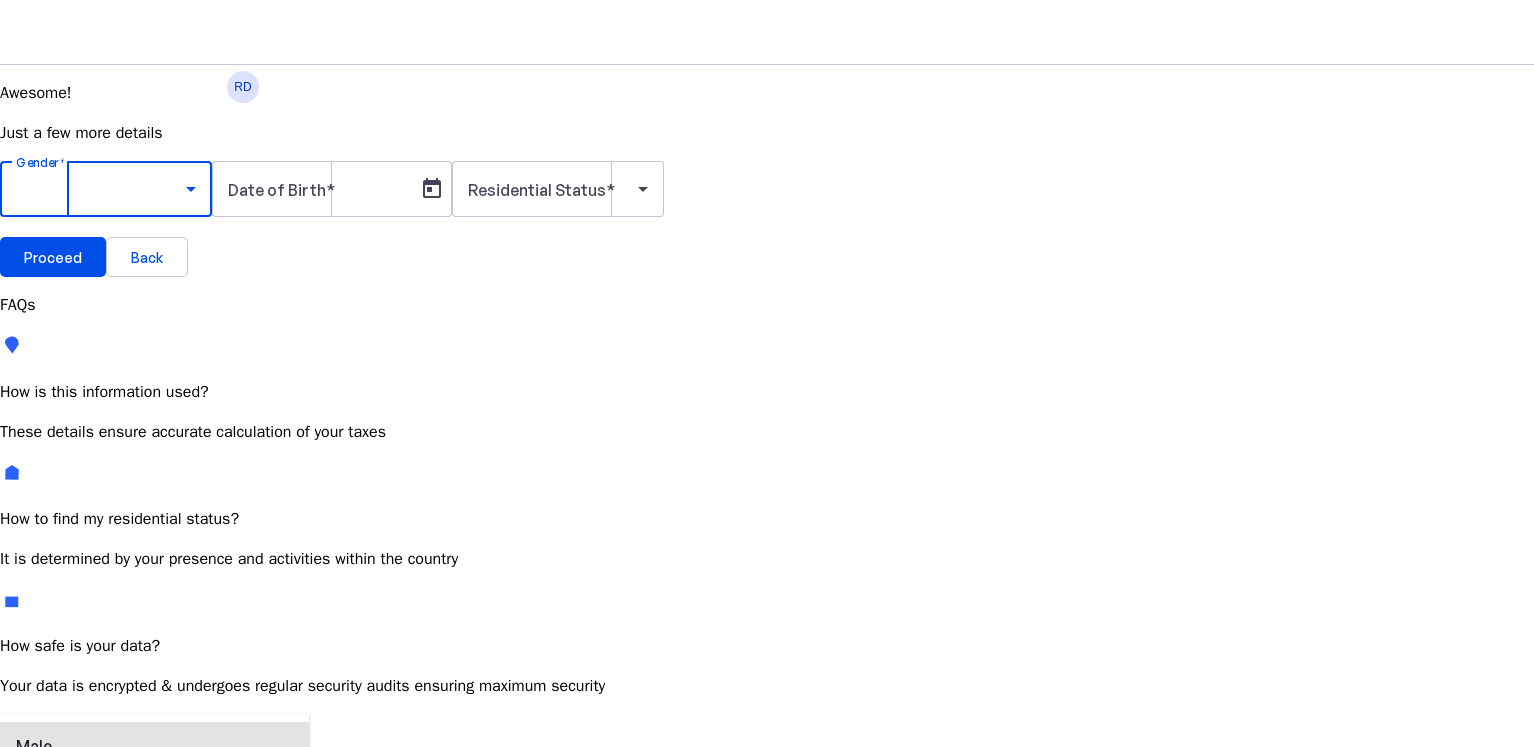 click on "Male" at bounding box center [154, 746] 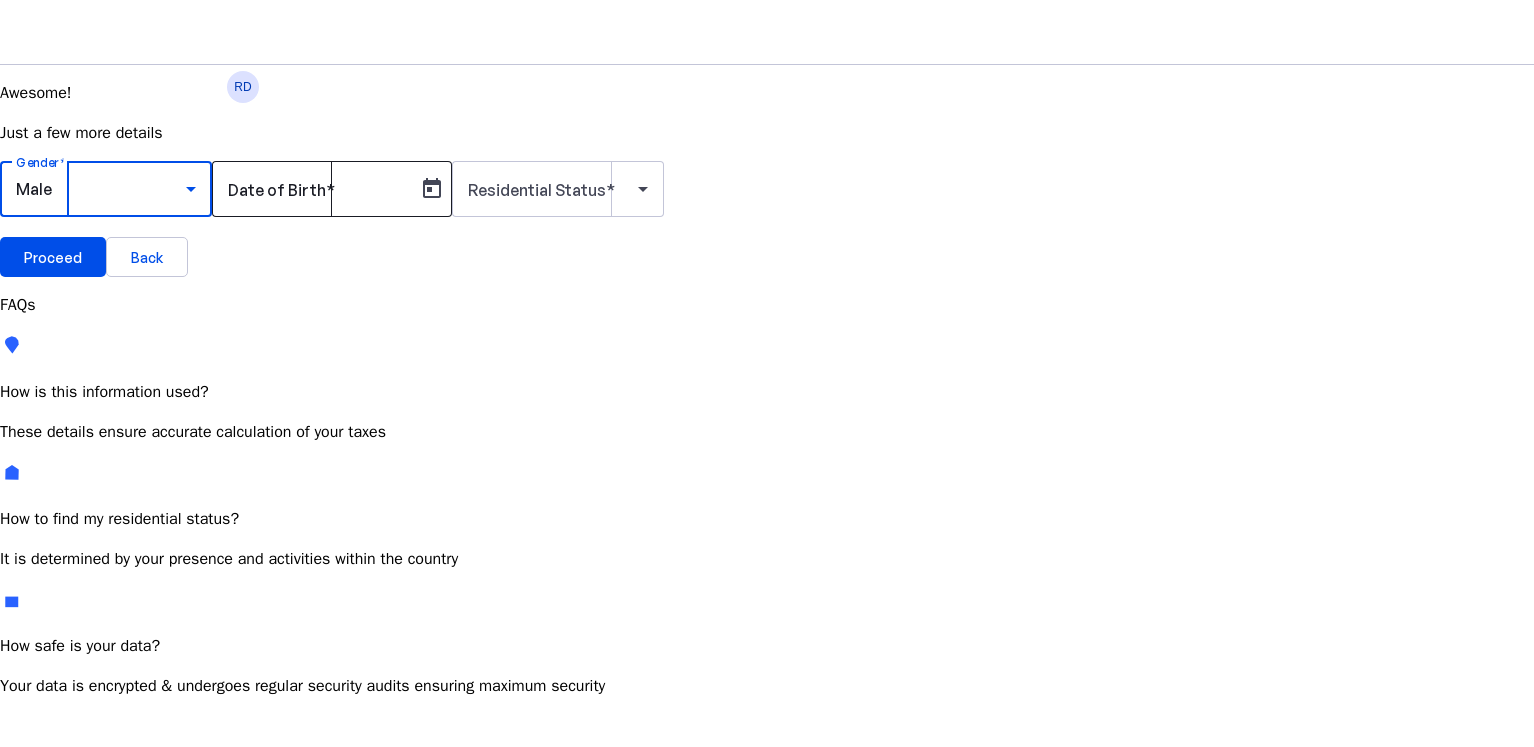 click on "Date of Birth" at bounding box center (277, 190) 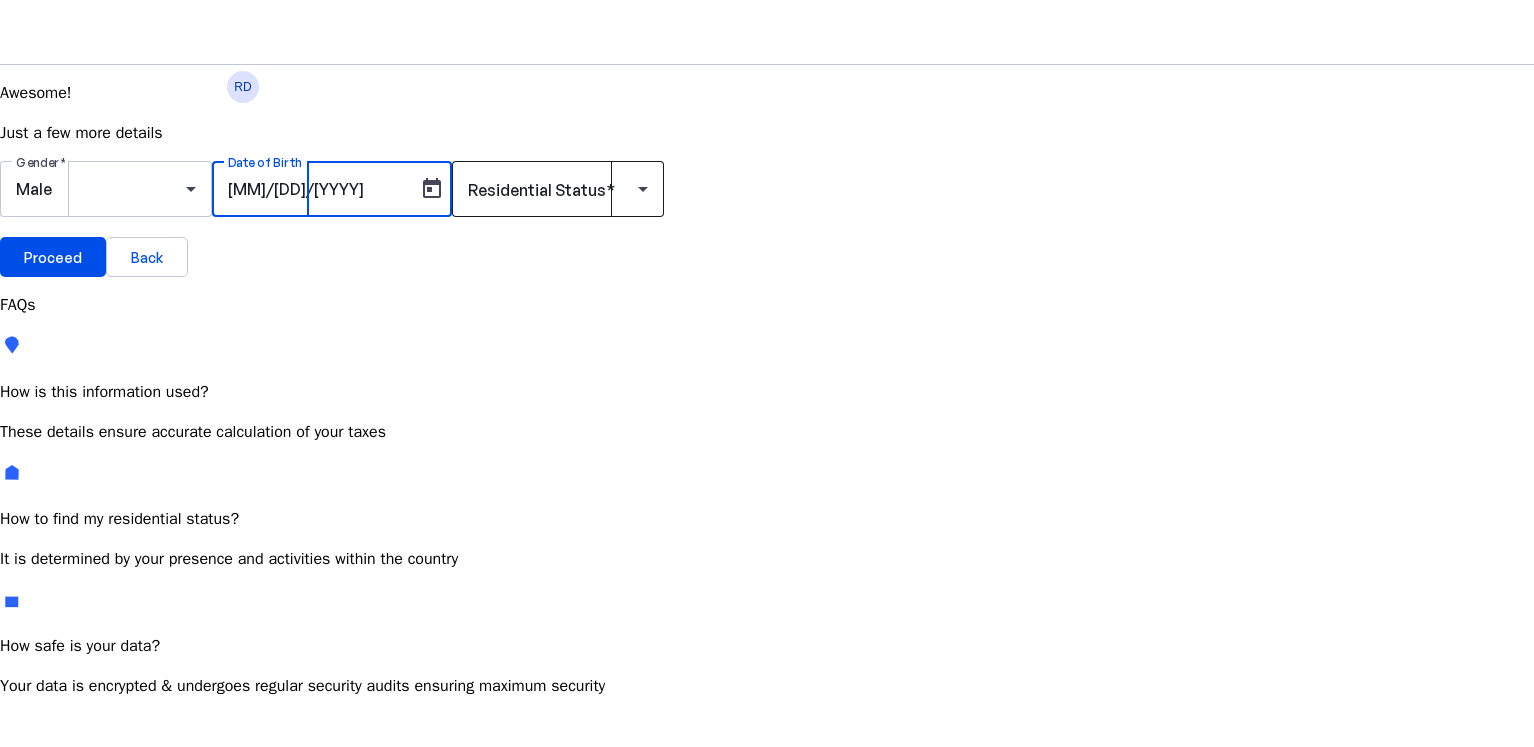 type on "[MM]/[DD]/[YYYY]" 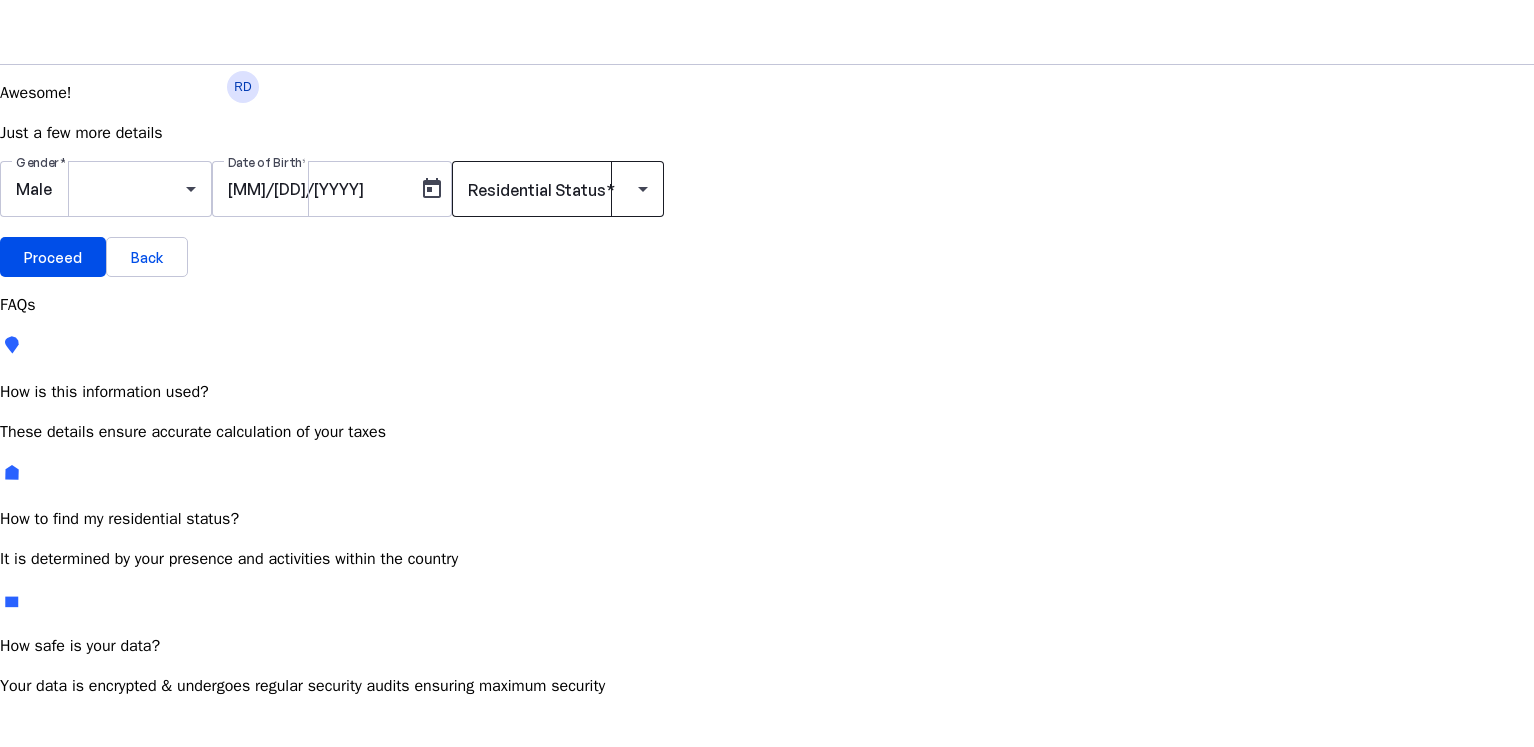 click on "Residential Status" at bounding box center (537, 190) 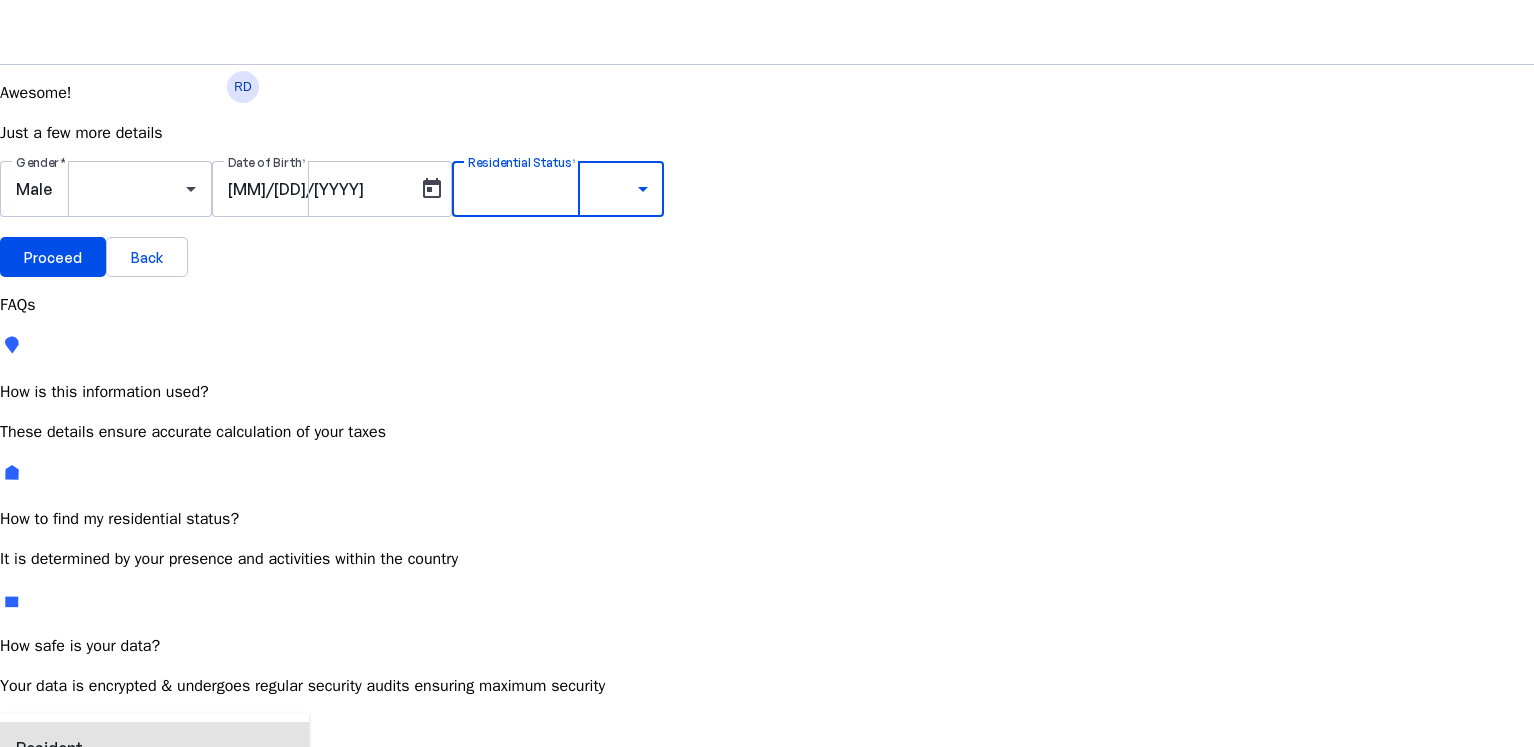 click on "Non Resident" at bounding box center (66, 890) 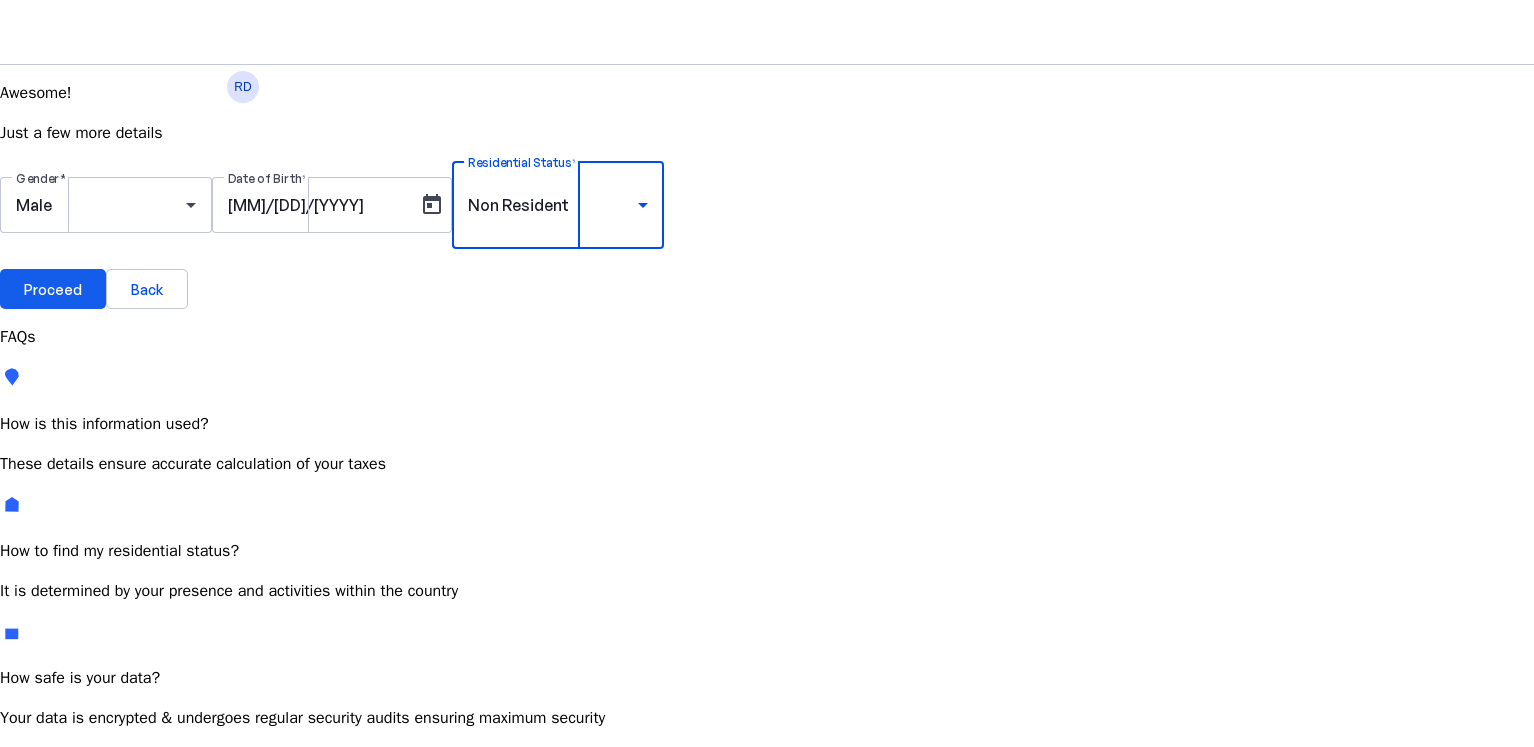 click on "Proceed" at bounding box center (53, 289) 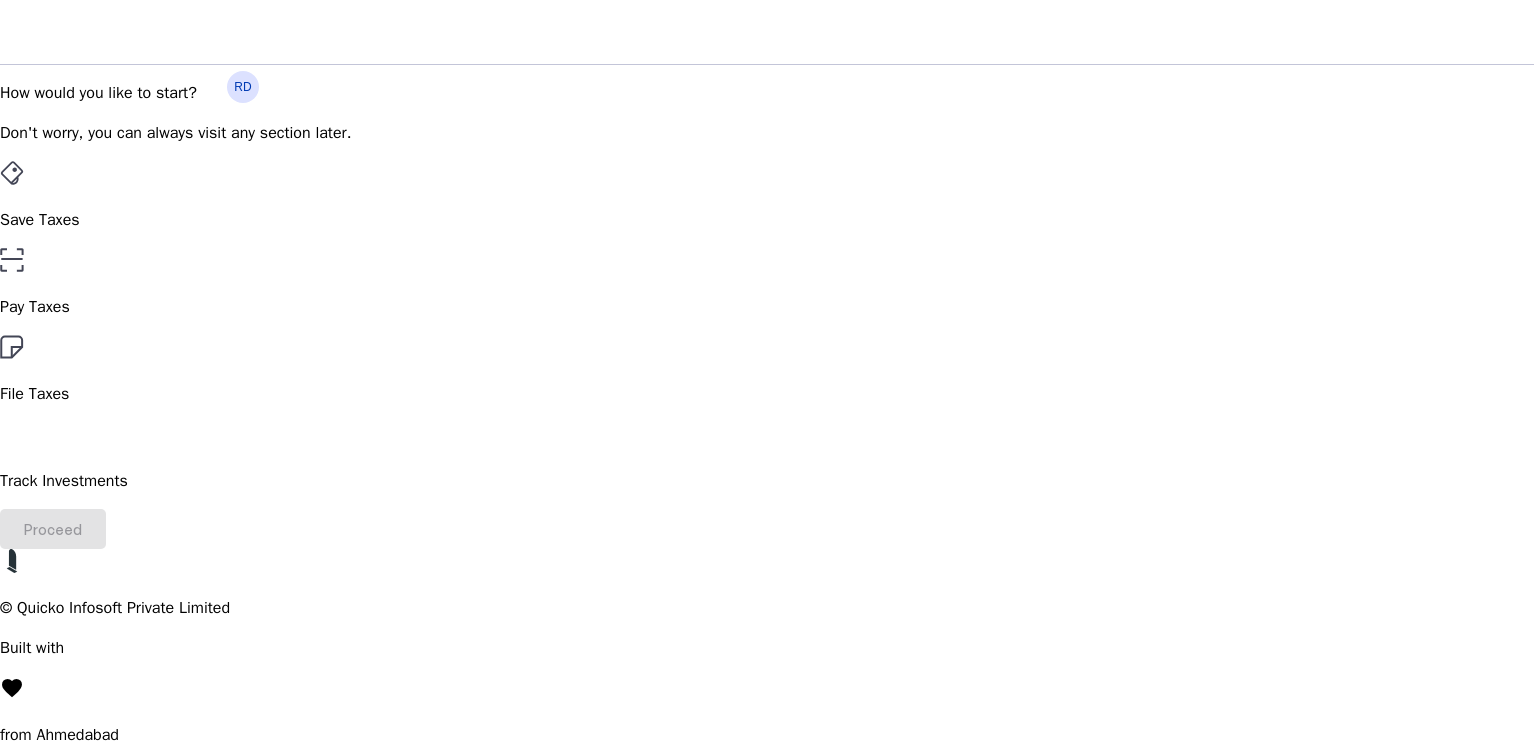 click on "File Taxes" at bounding box center [767, 220] 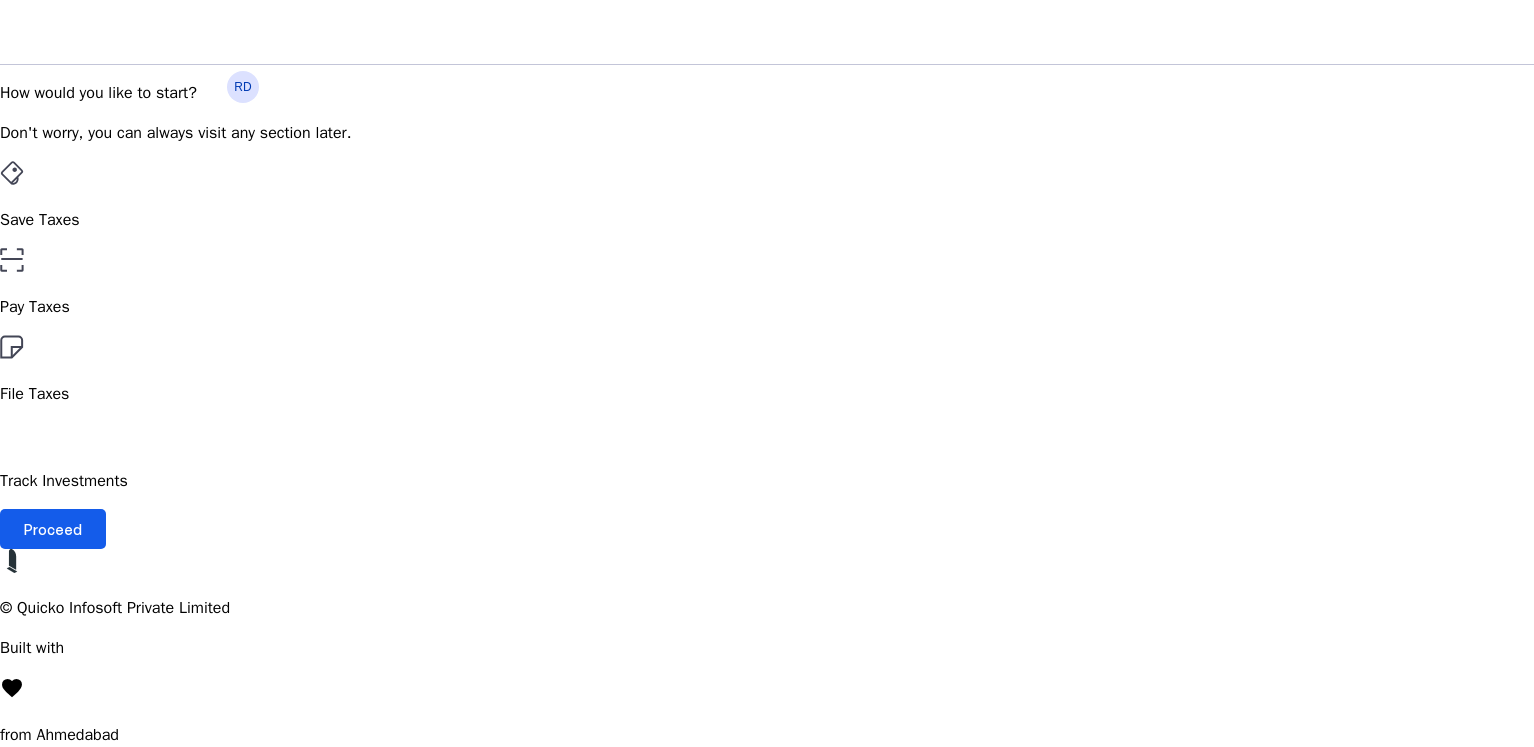 click on "Proceed" at bounding box center [53, 529] 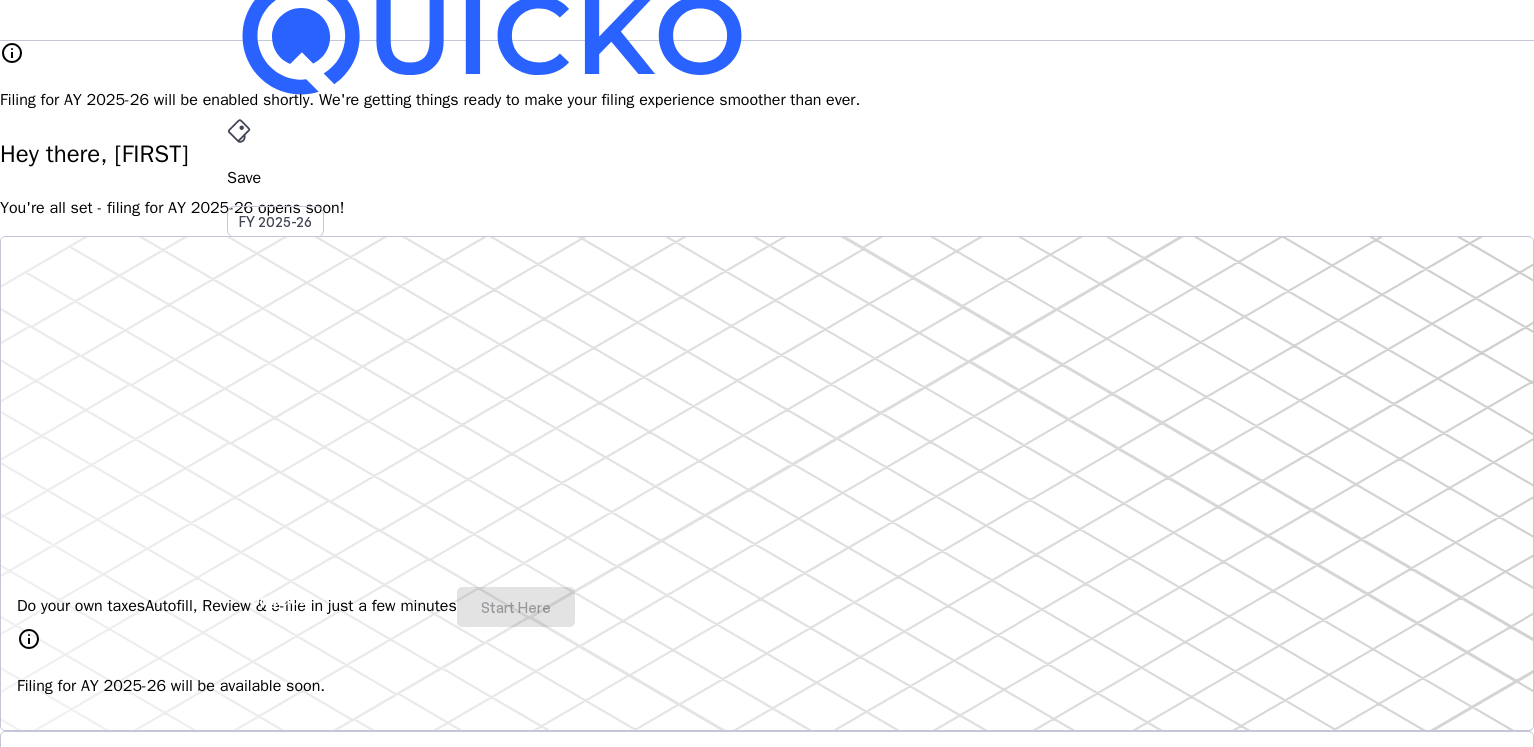 scroll, scrollTop: 0, scrollLeft: 0, axis: both 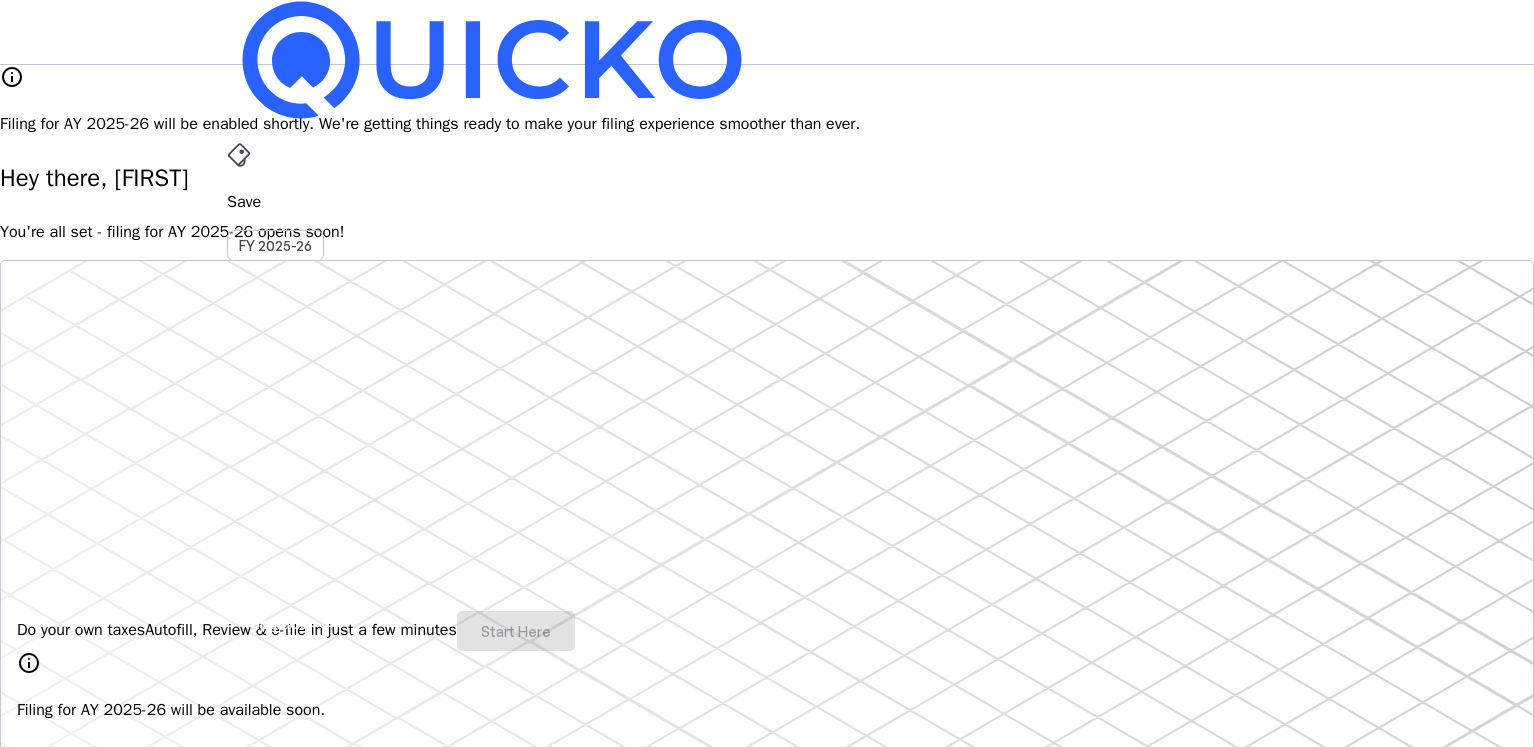 click on "arrow_drop_down" at bounding box center (239, 536) 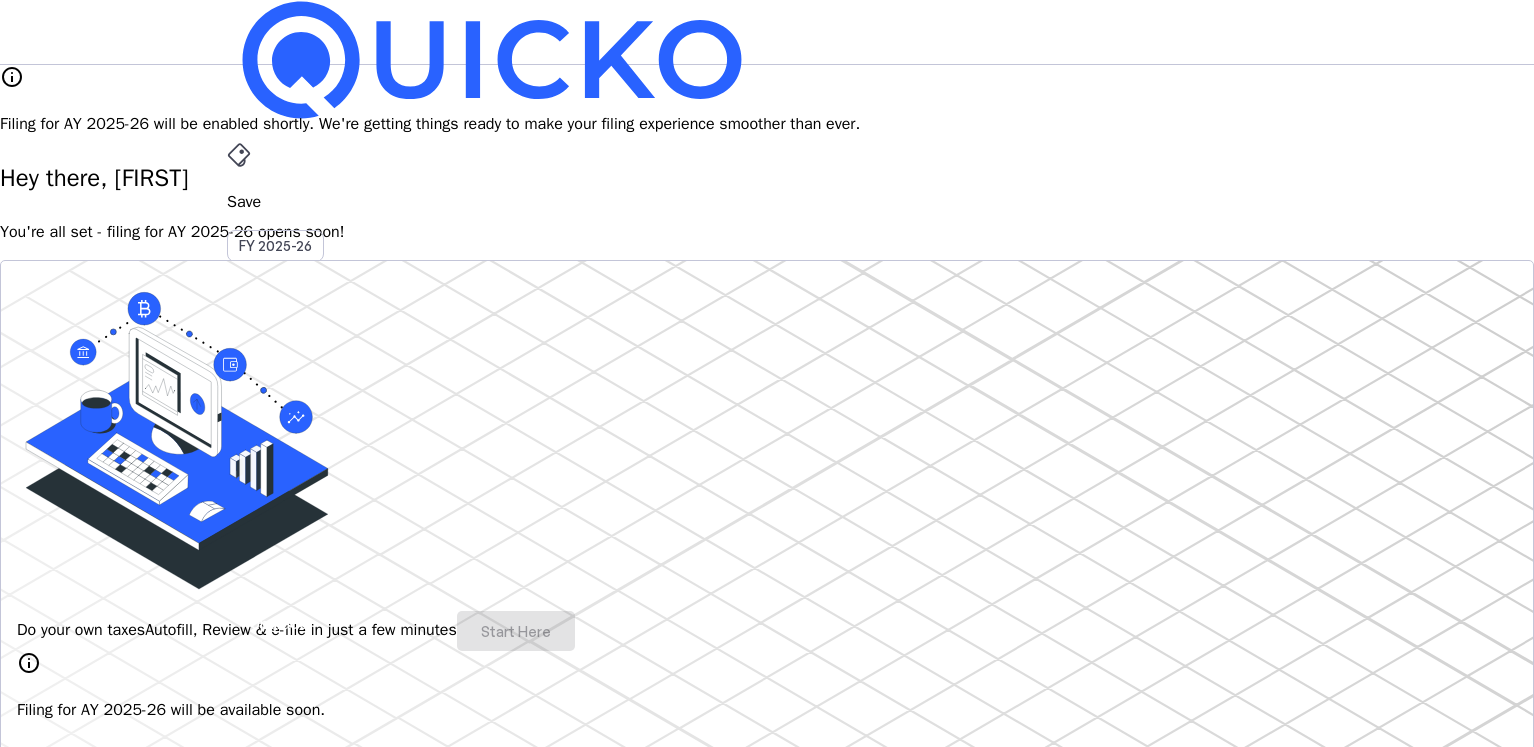 click on "File" at bounding box center [767, 408] 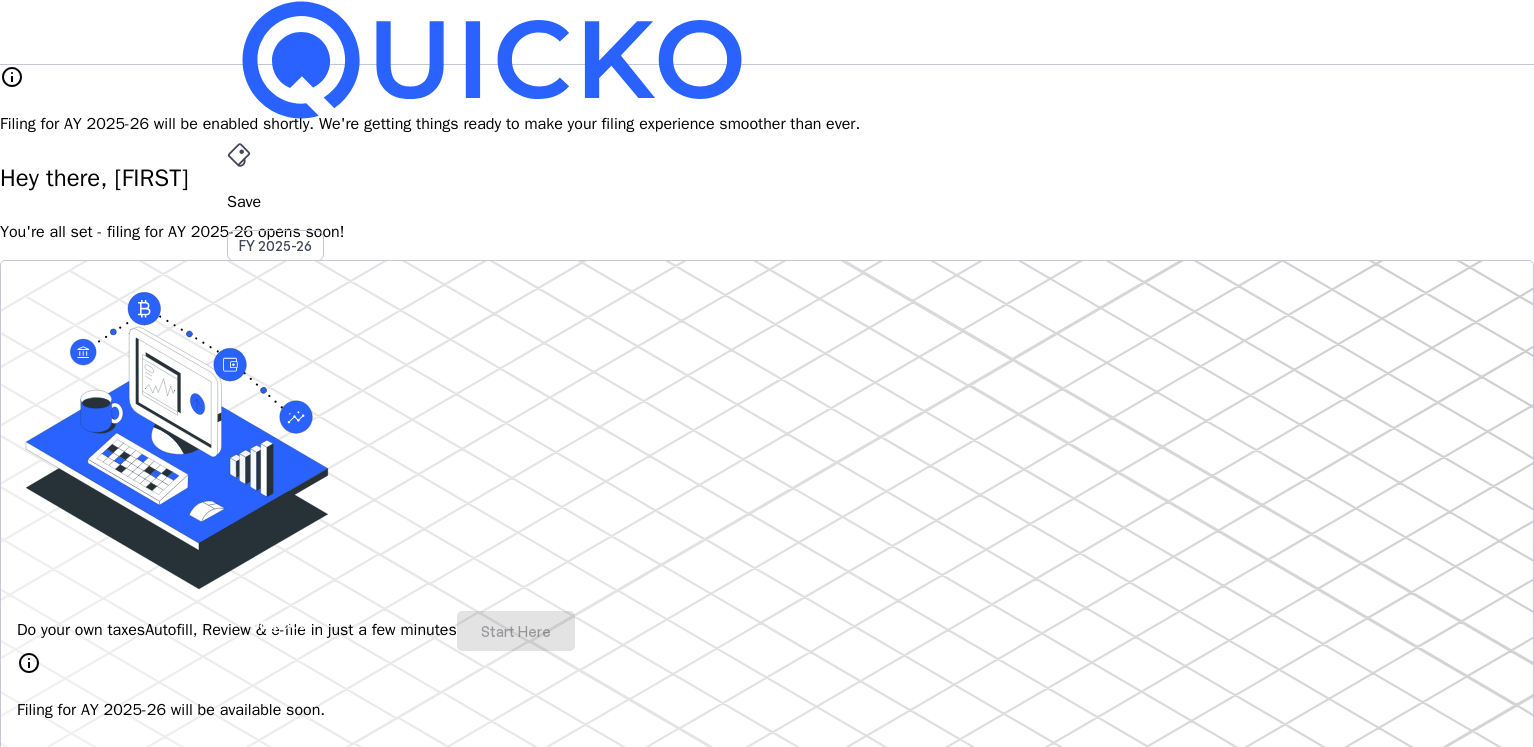 click on "File" at bounding box center [767, 408] 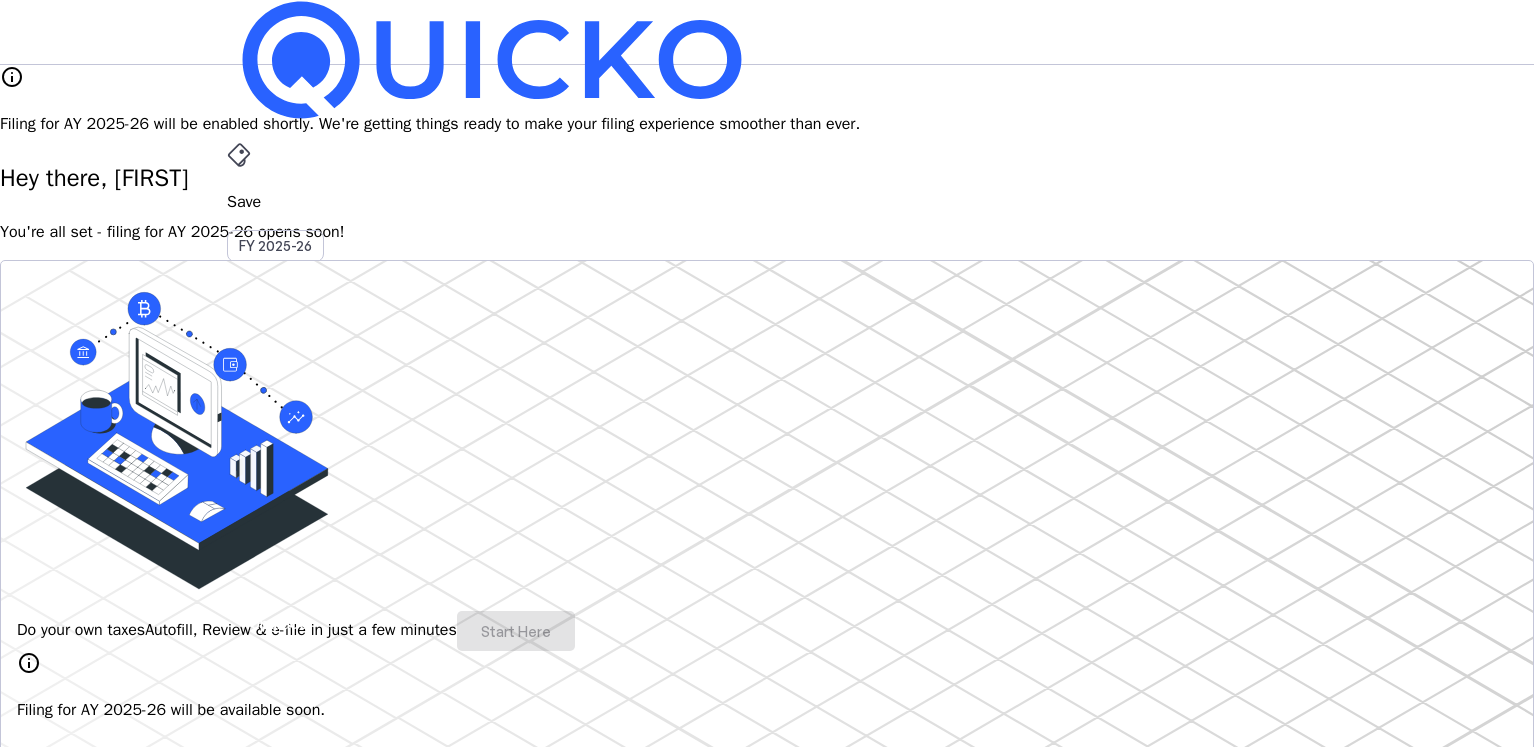 click on "Save FY 2025-26  Pay   File AY 2025-26  More  arrow_drop_down  RD   Upgrade" at bounding box center (767, 32) 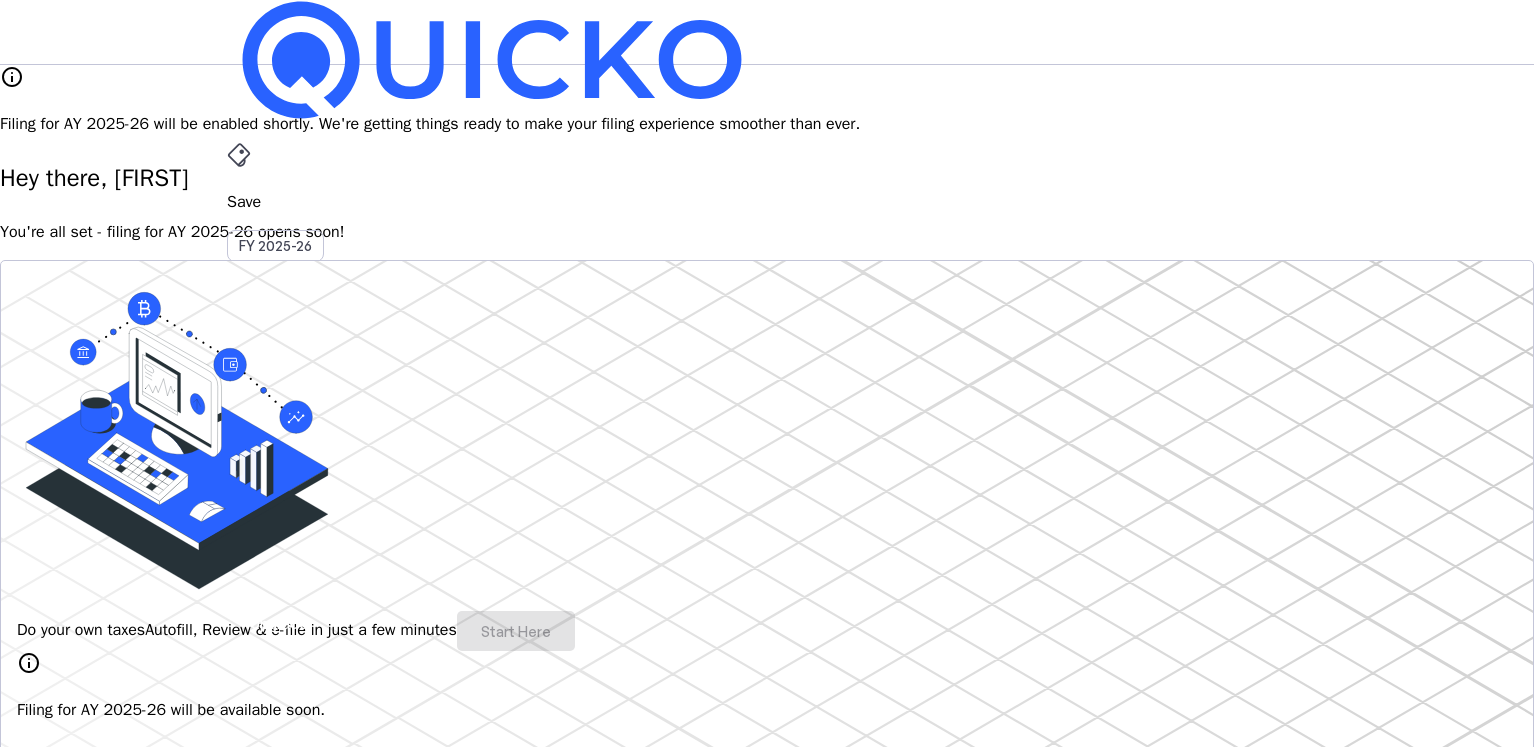 click at bounding box center (767, 3356) 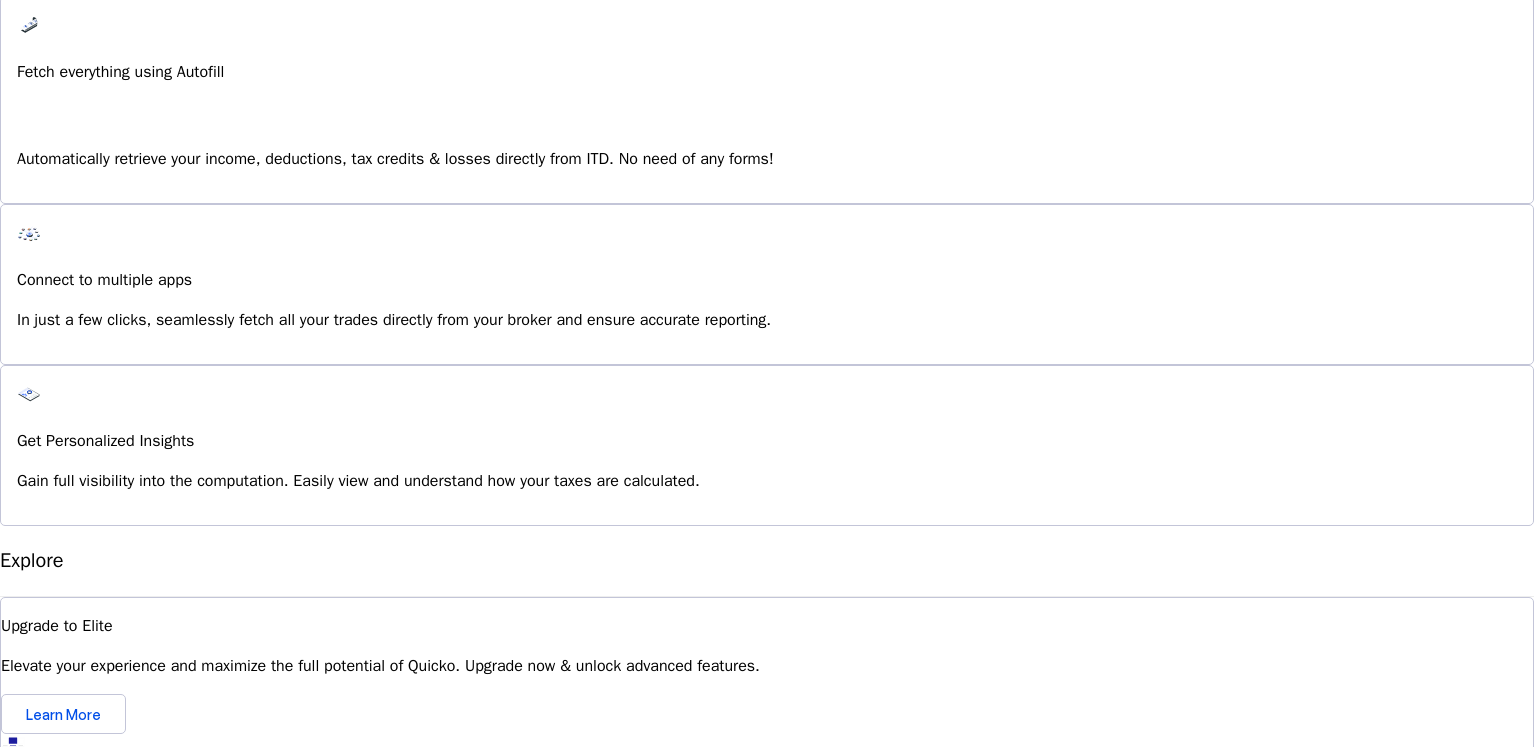 scroll, scrollTop: 1680, scrollLeft: 0, axis: vertical 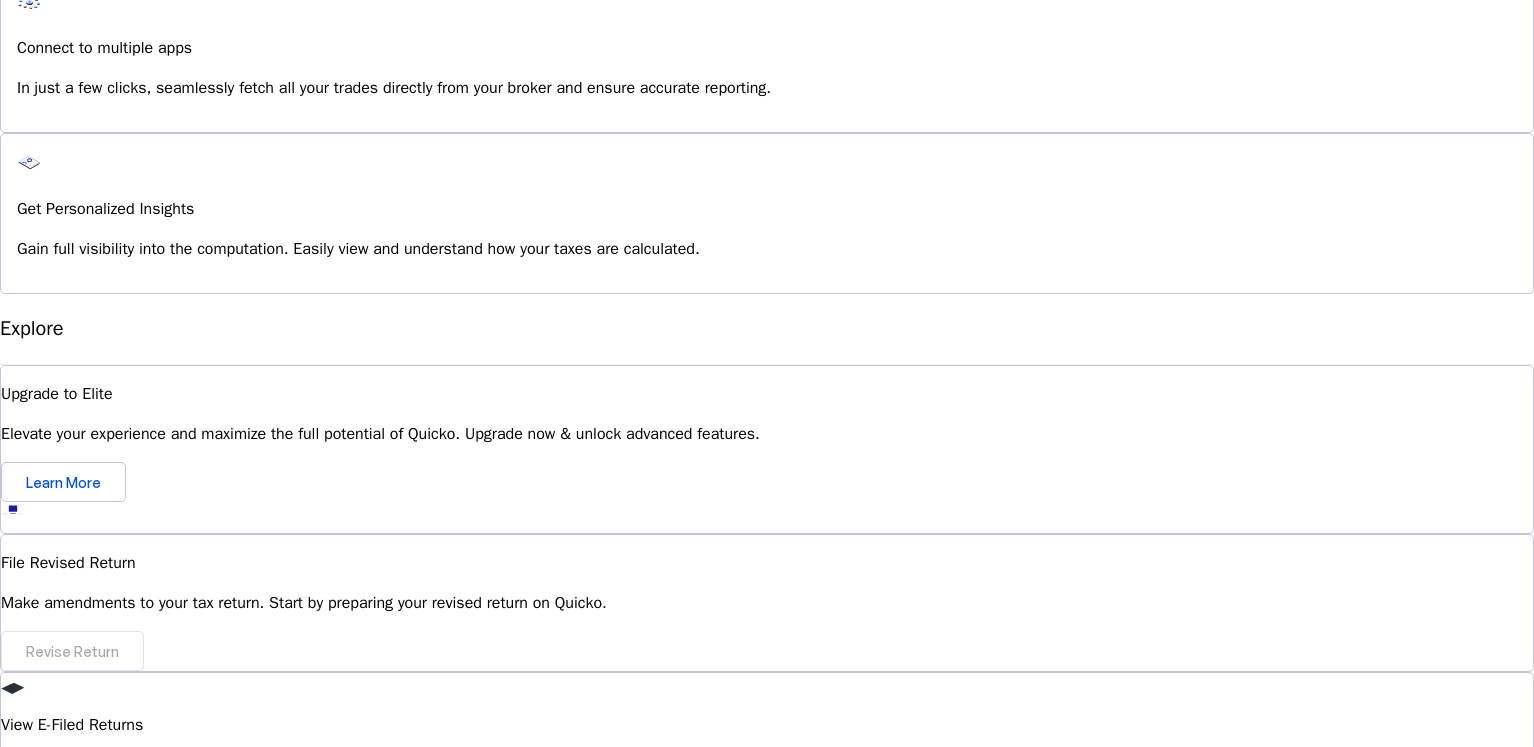 click on "What support options are available if I have questions or issues while using Quicko?" at bounding box center (767, 1081) 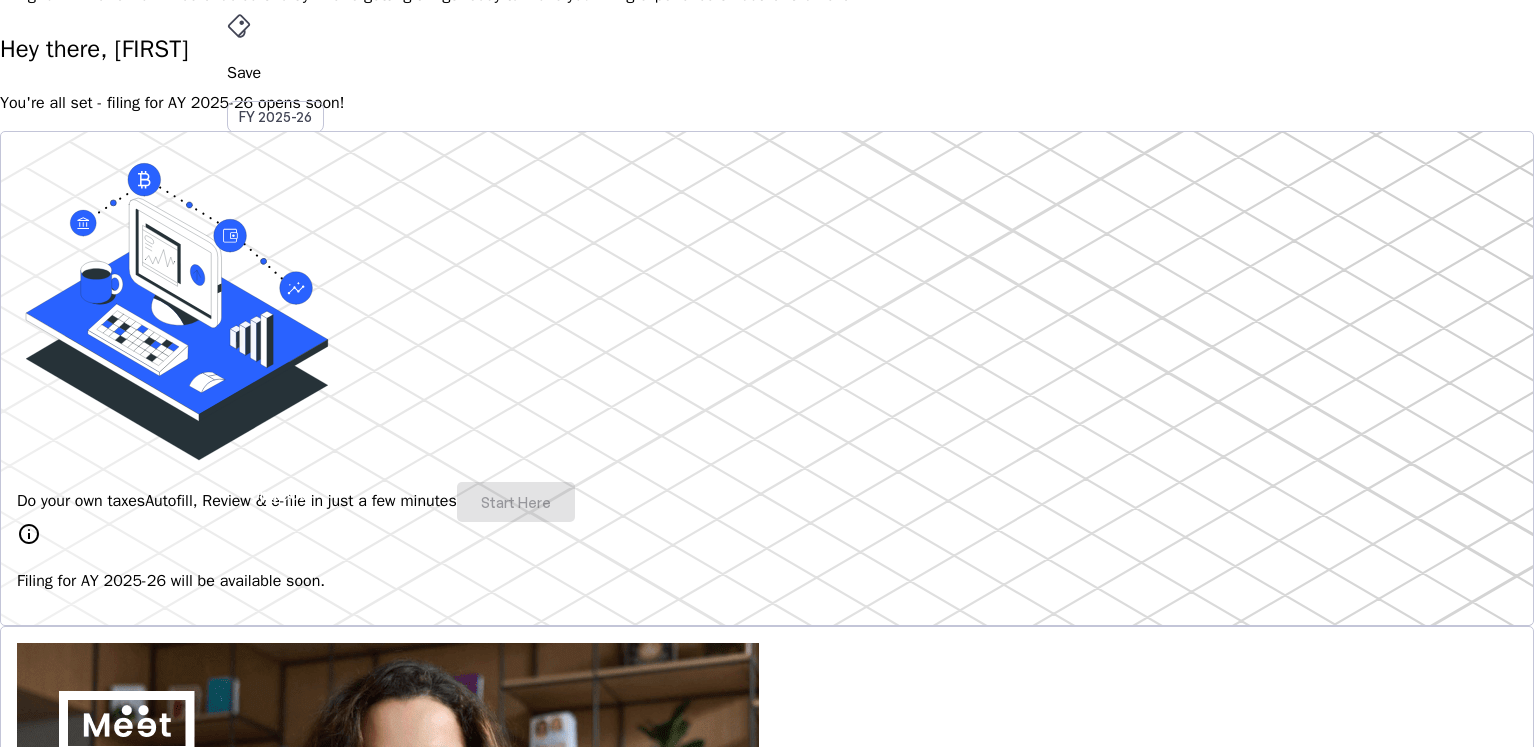 scroll, scrollTop: 0, scrollLeft: 0, axis: both 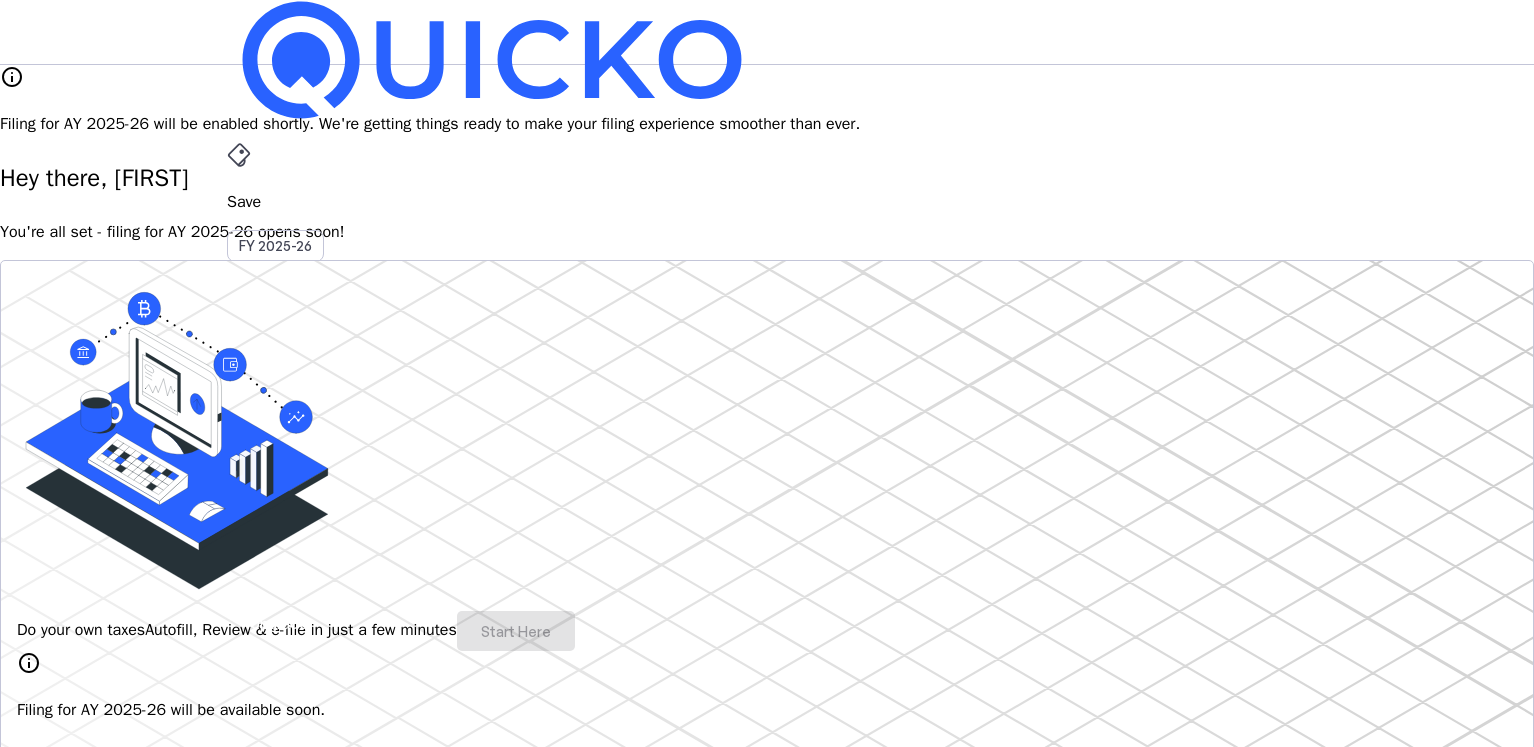 click on "arrow_drop_down" at bounding box center (239, 536) 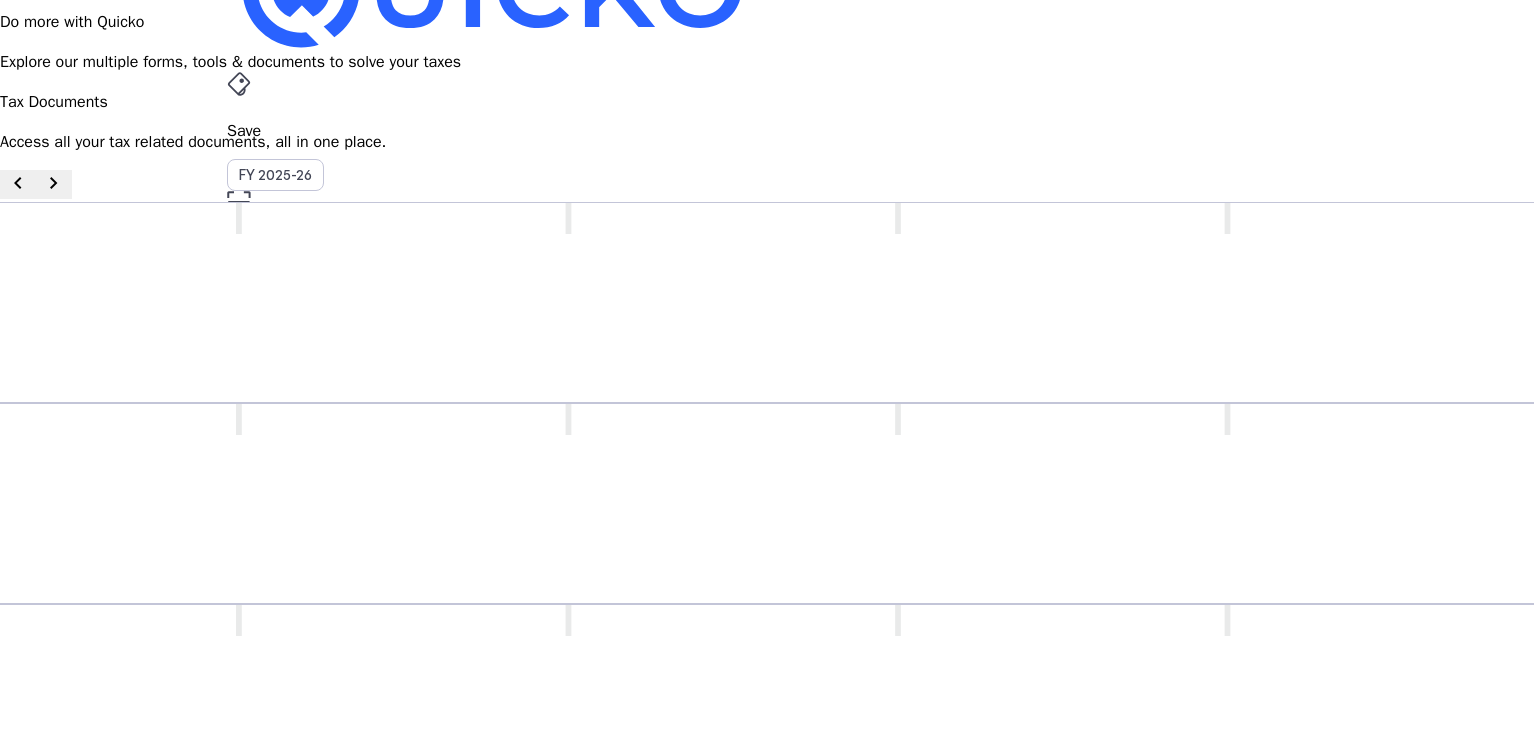 scroll, scrollTop: 0, scrollLeft: 0, axis: both 